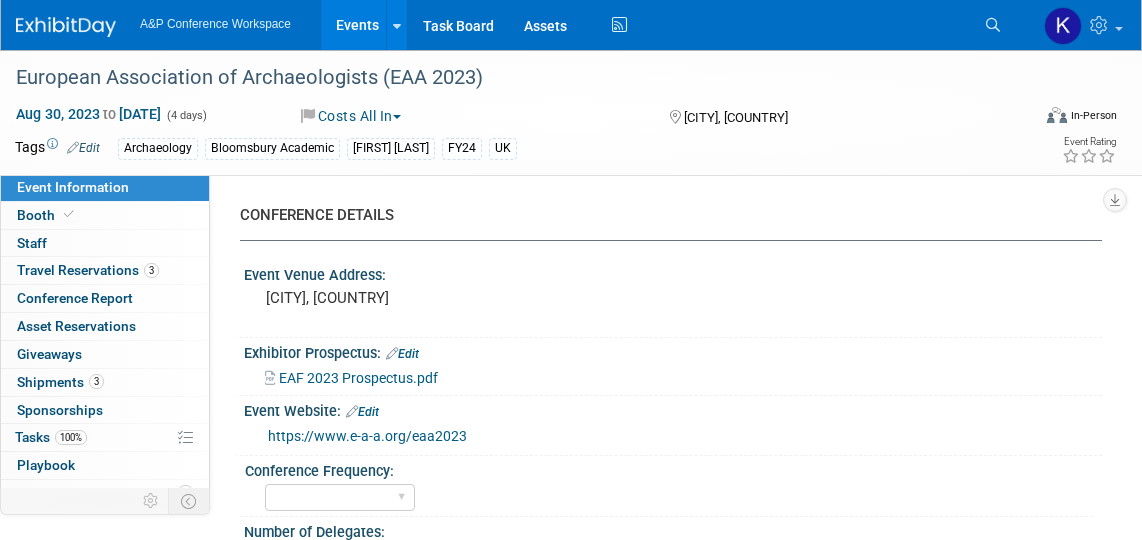 select on "Level 2" 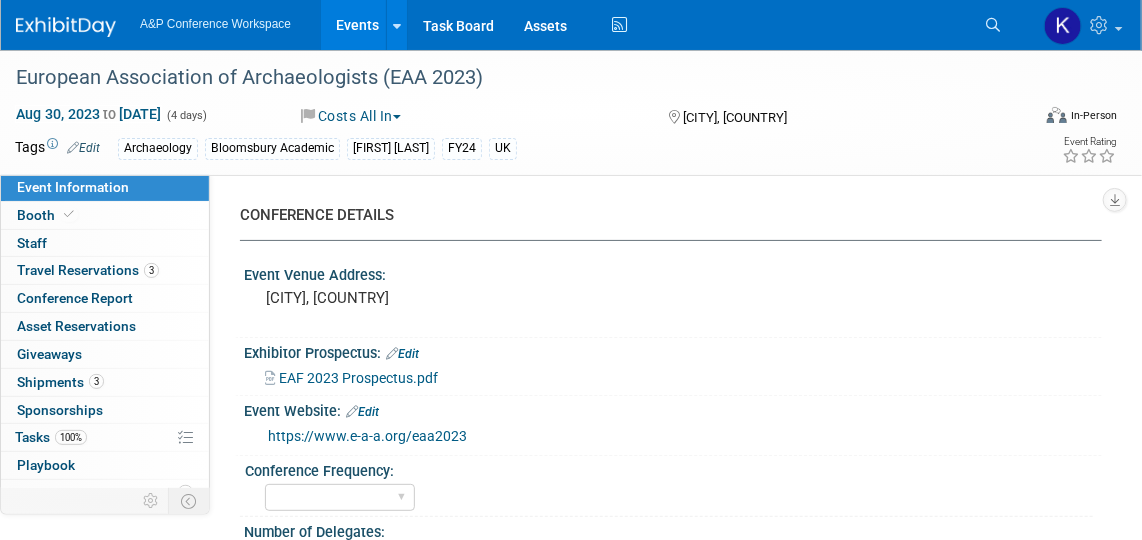 scroll, scrollTop: 0, scrollLeft: 0, axis: both 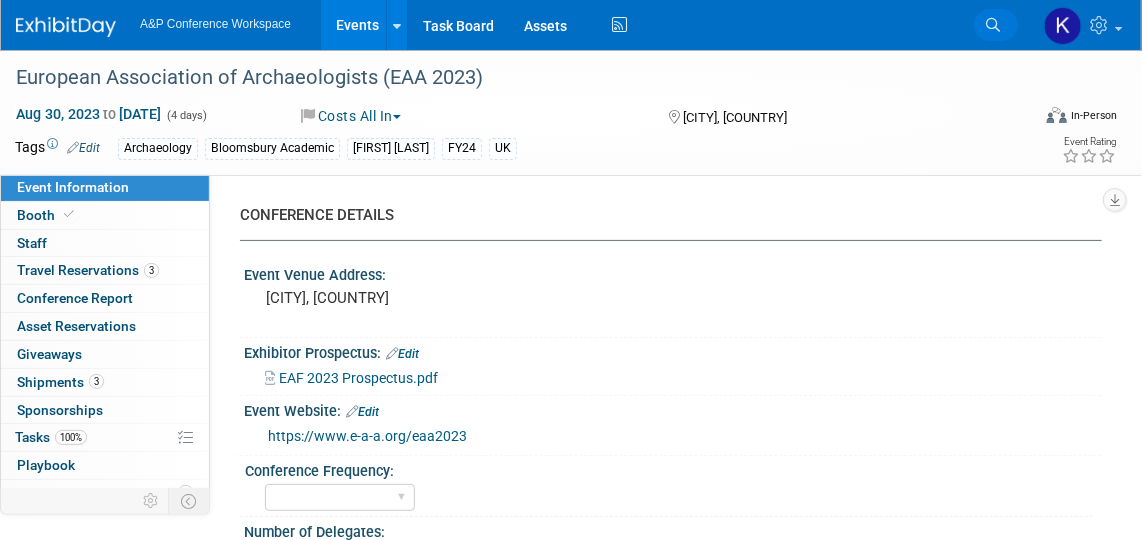 click at bounding box center [993, 25] 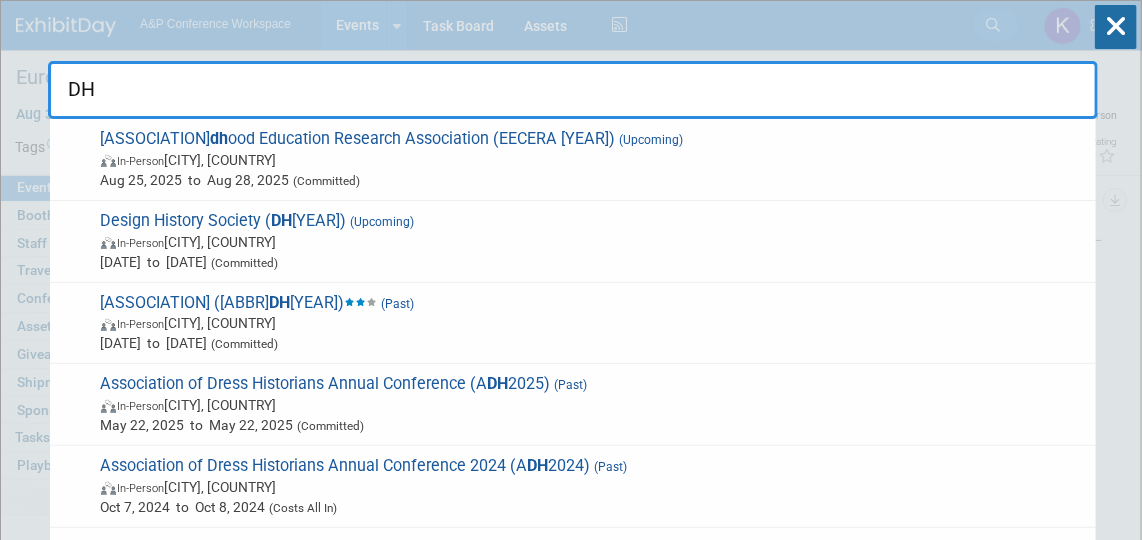 type on "D" 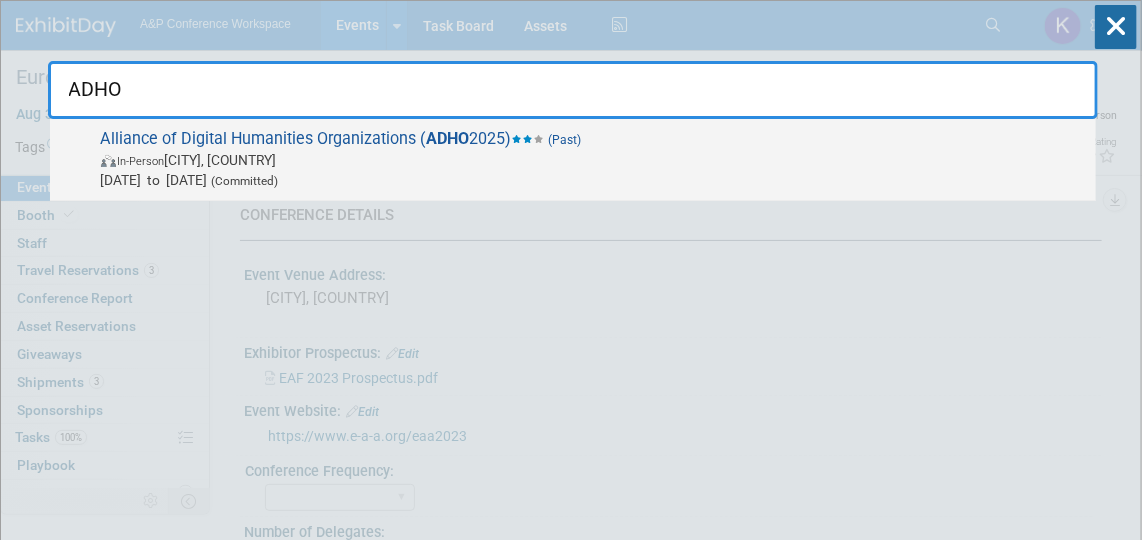 type on "ADHO" 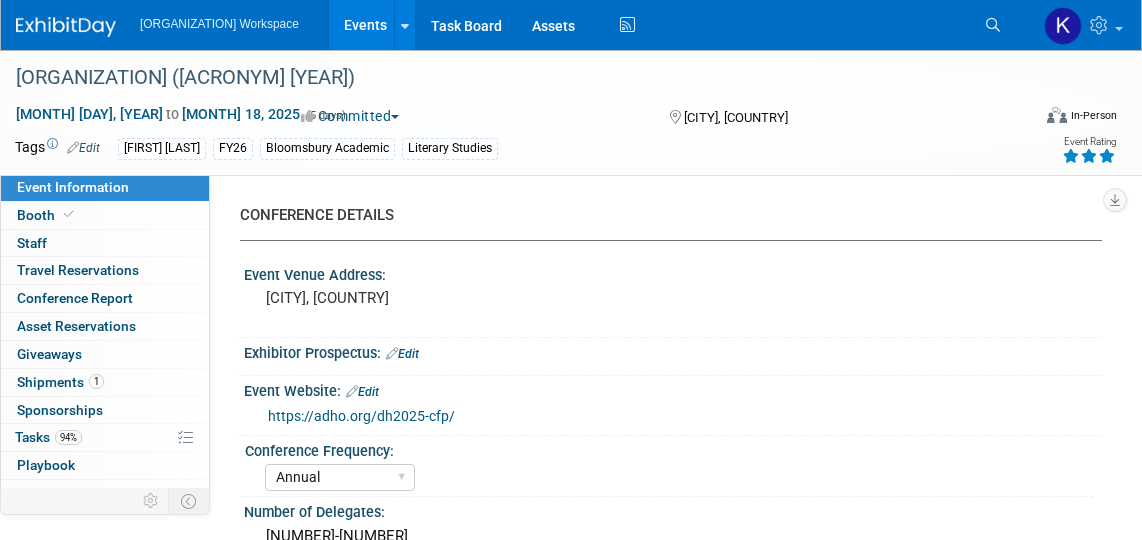 select on "Annual" 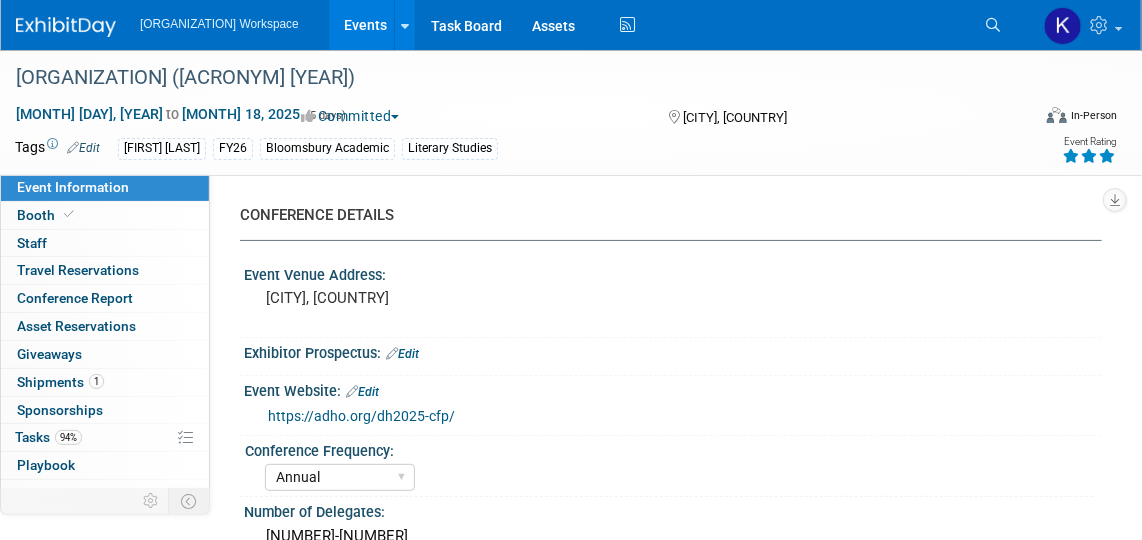 scroll, scrollTop: 0, scrollLeft: 0, axis: both 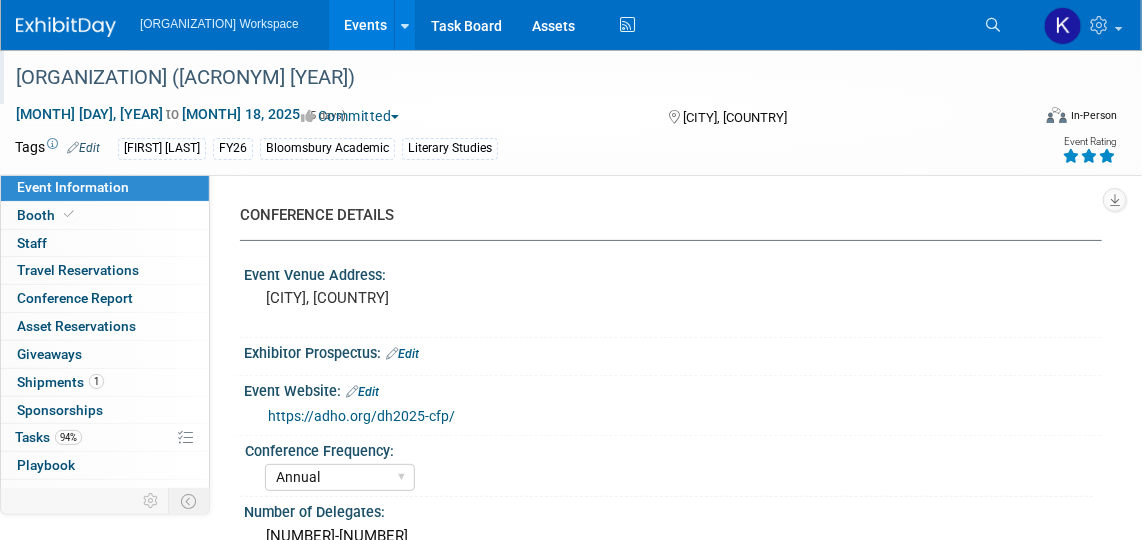 drag, startPoint x: 0, startPoint y: 0, endPoint x: 4, endPoint y: 75, distance: 75.10659 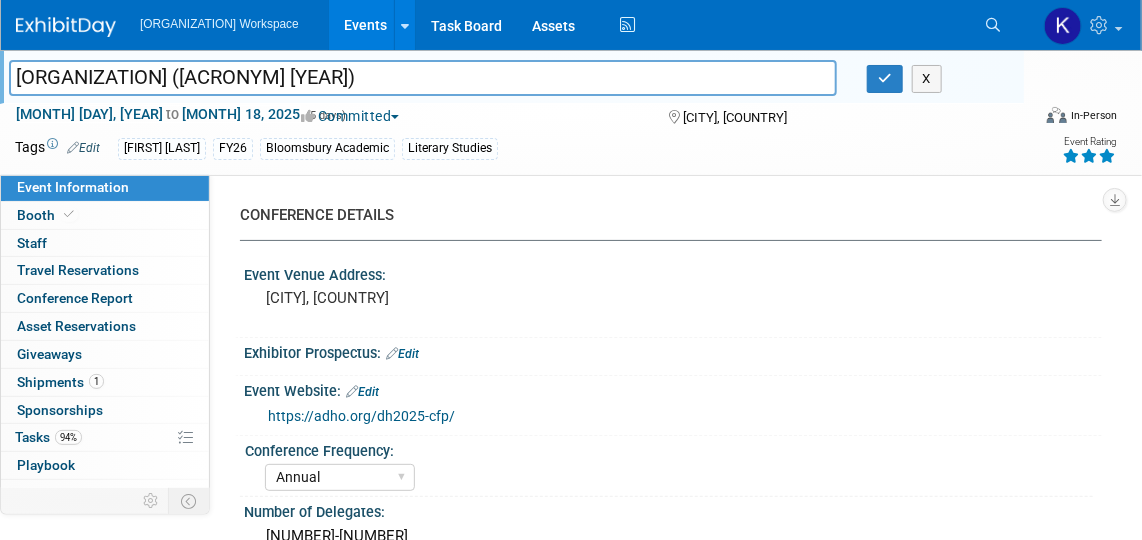 click on "[ORGANIZATION] ([ACRONYM] [YEAR])" at bounding box center (423, 77) 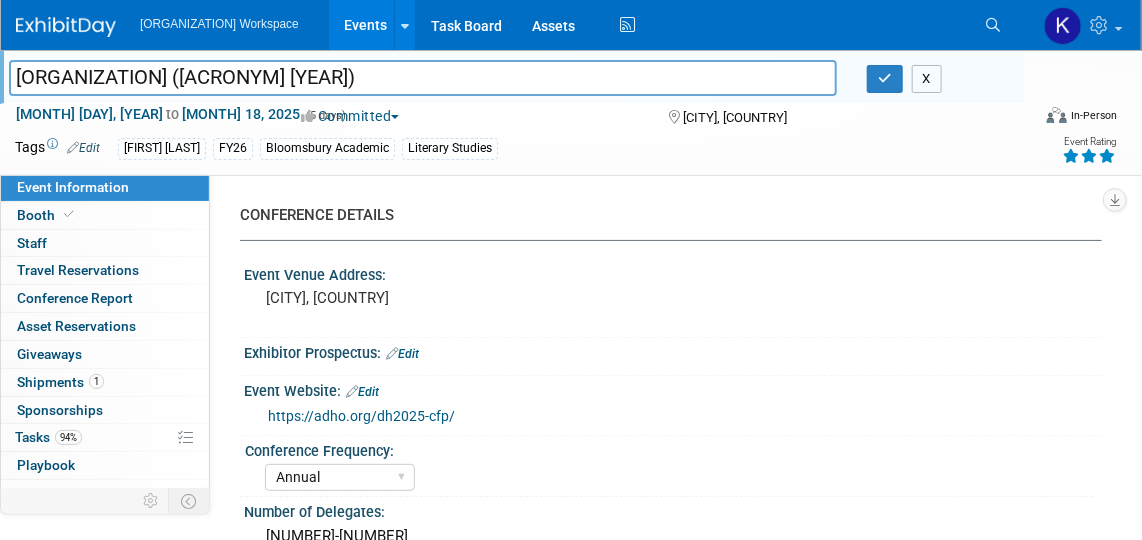 drag, startPoint x: 942, startPoint y: 89, endPoint x: 932, endPoint y: 81, distance: 12.806249 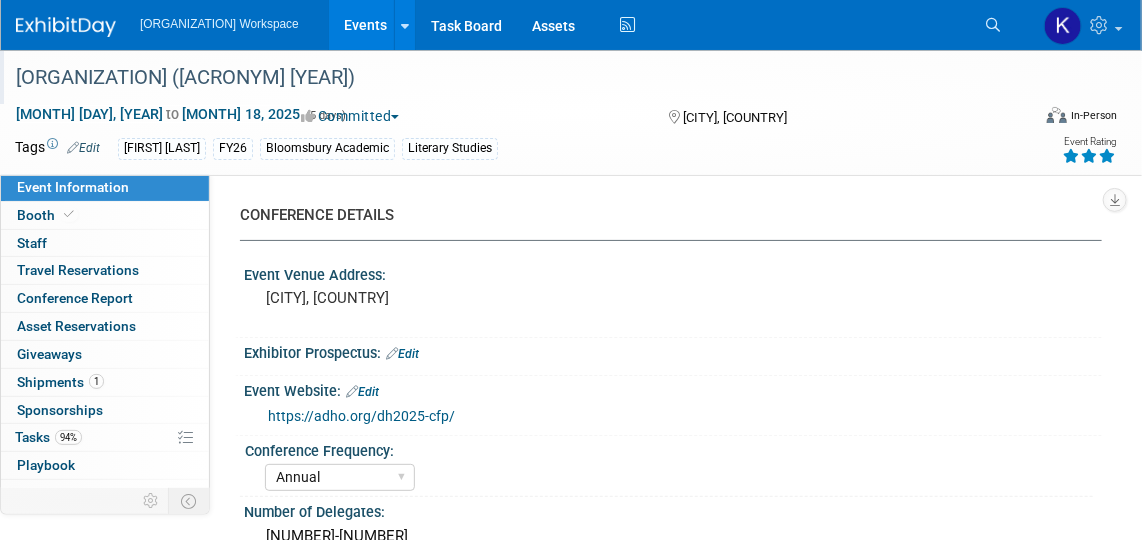 click on "[ORGANIZATION] ([ACRONYM] [YEAR])" at bounding box center (509, 78) 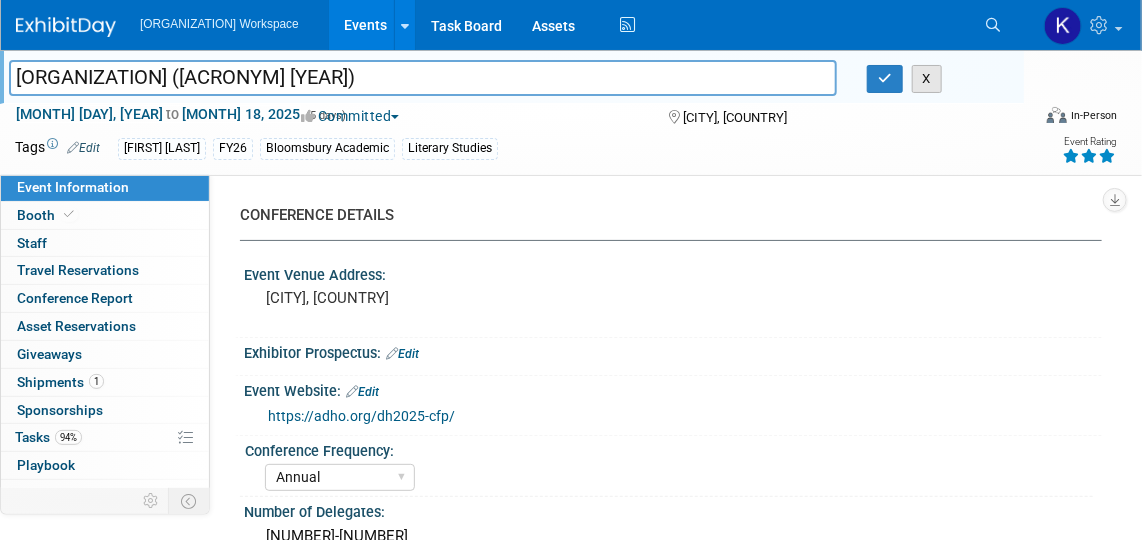 click on "X" at bounding box center (927, 79) 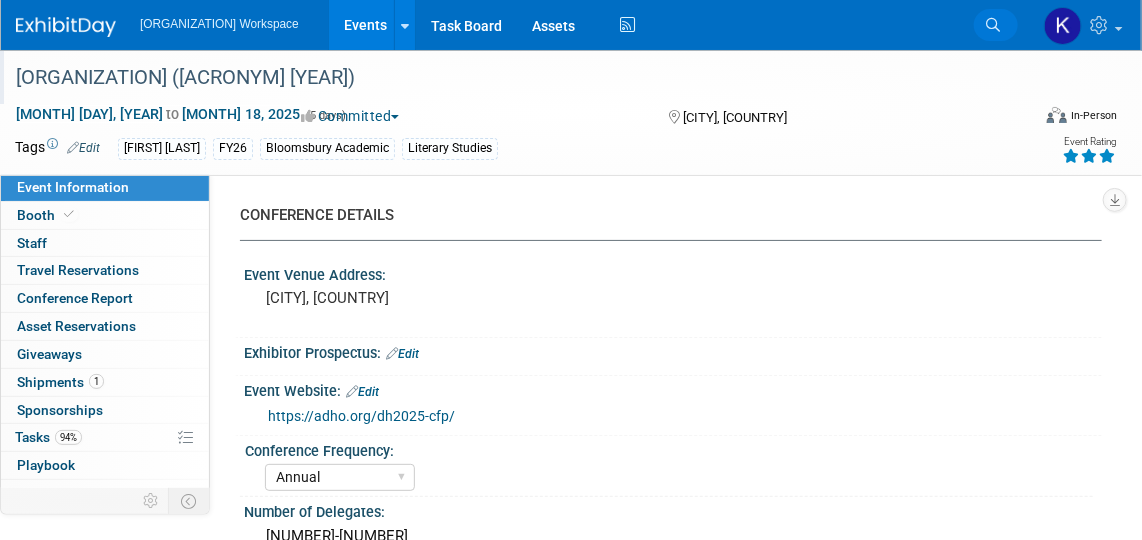 click on "Search" at bounding box center [996, 25] 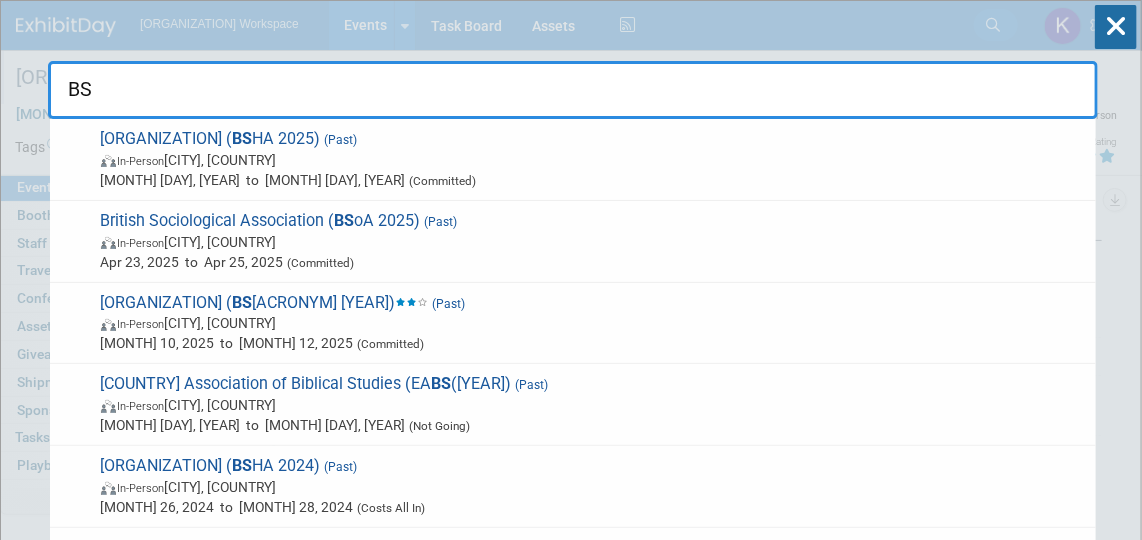 type on "B" 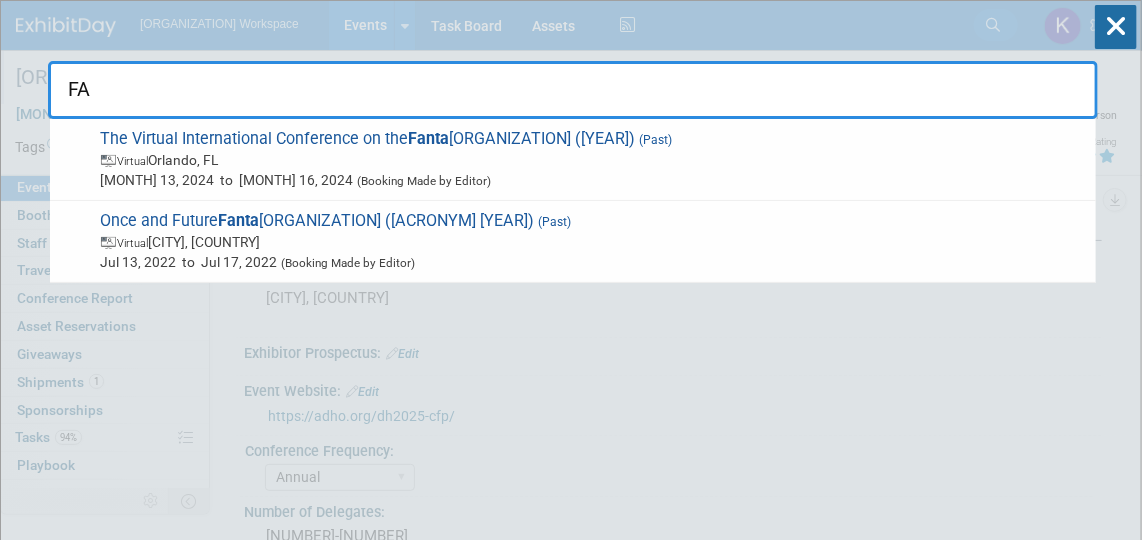 type on "F" 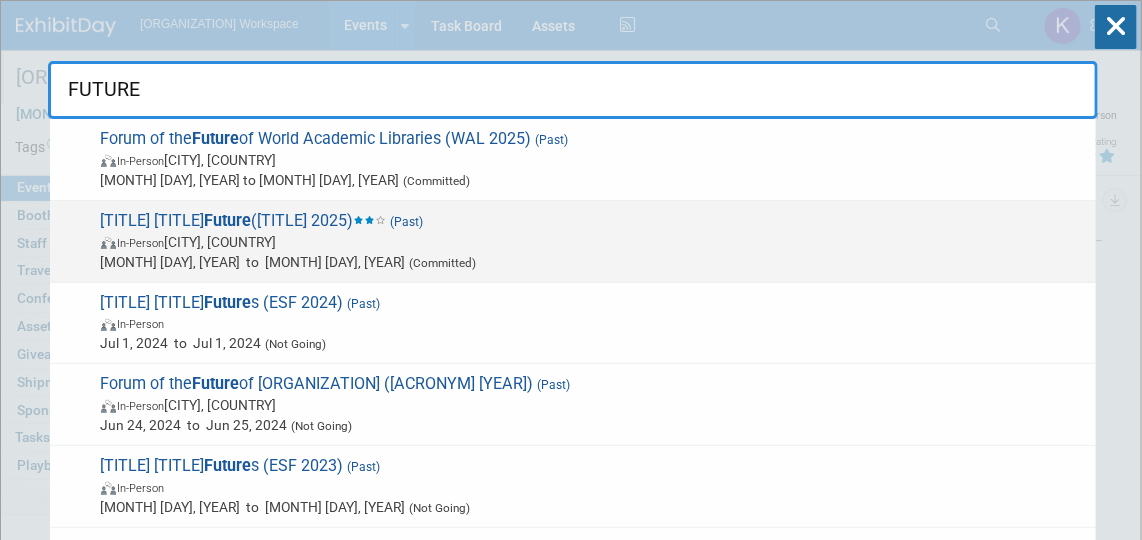 type on "FUTURE" 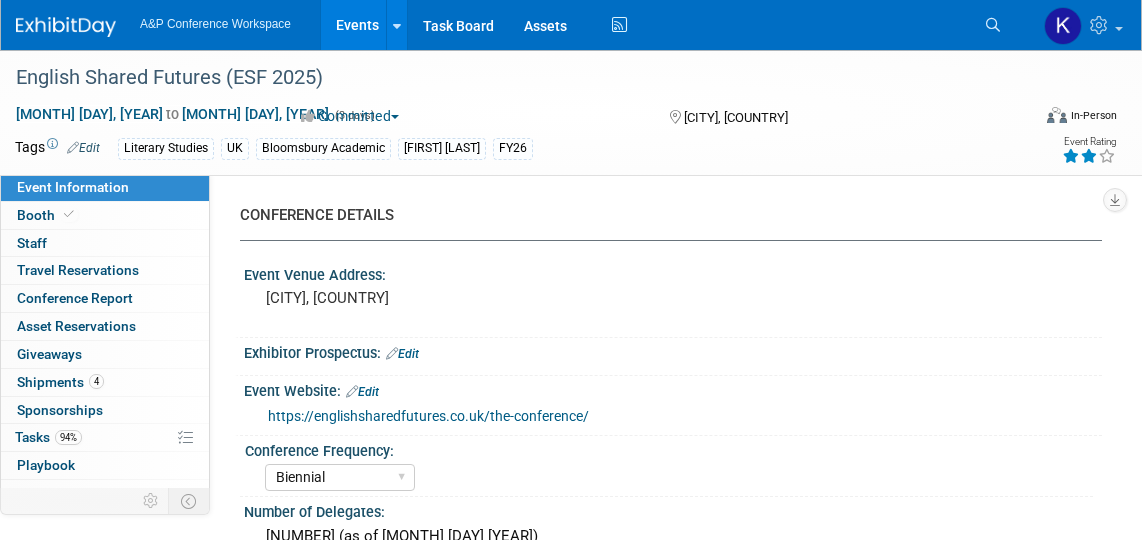 select on "Biennial" 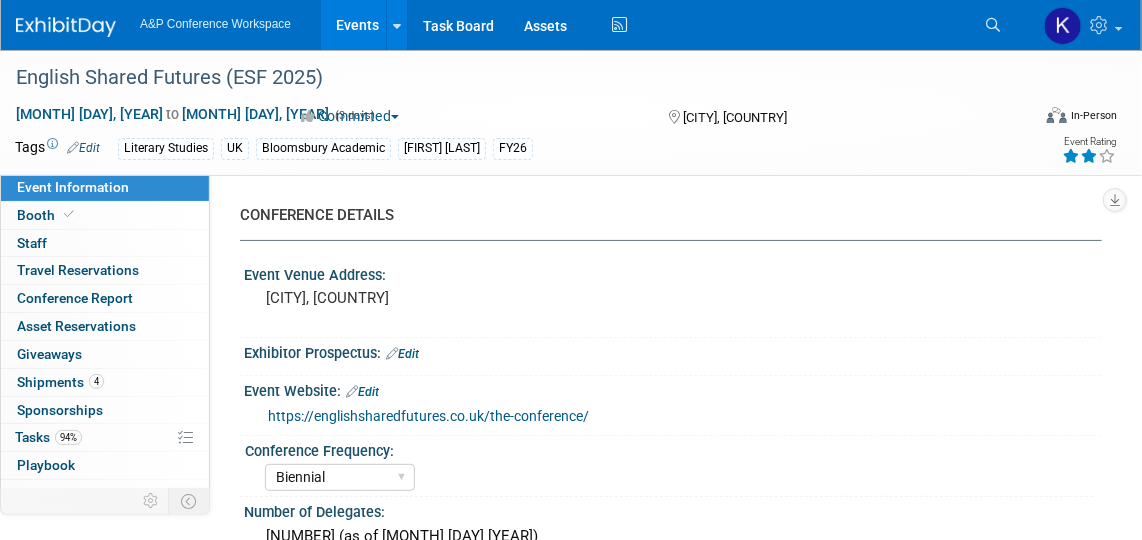 scroll, scrollTop: 0, scrollLeft: 0, axis: both 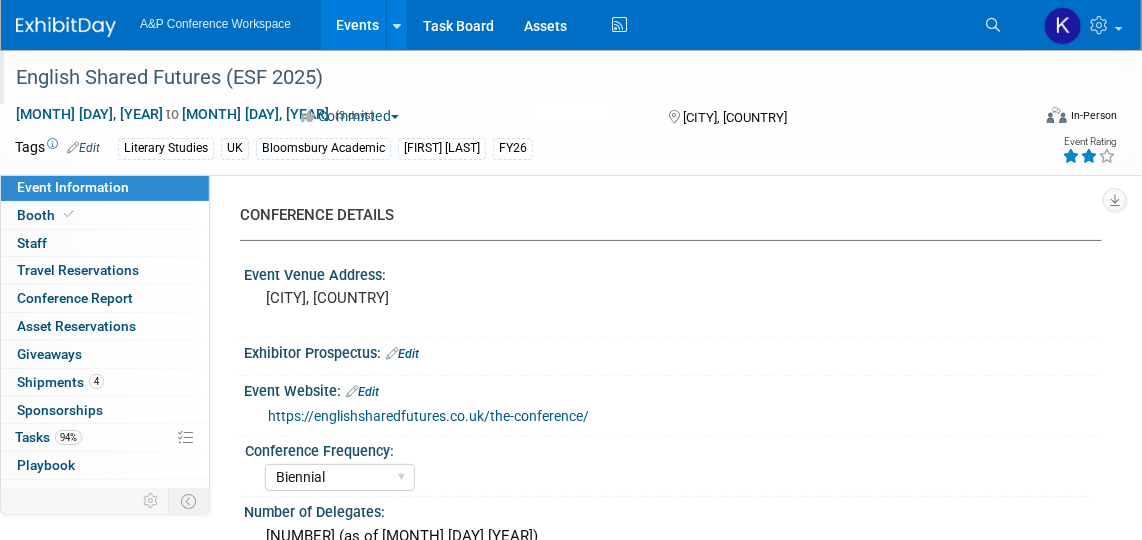 click on "English Shared Futures (ESF 2025)" at bounding box center [509, 78] 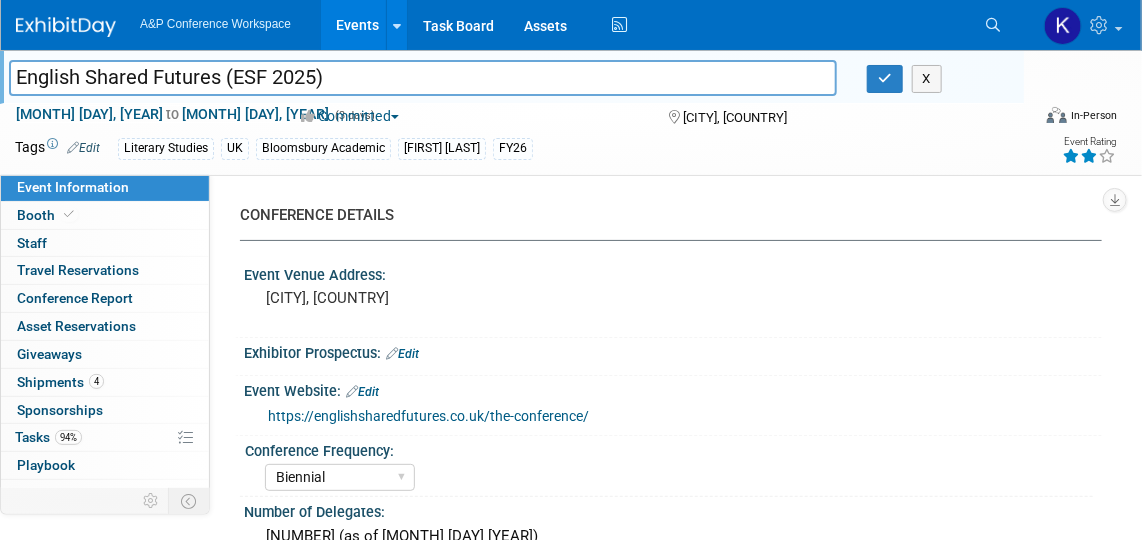click on "English Shared Futures (ESF 2025)" at bounding box center (423, 77) 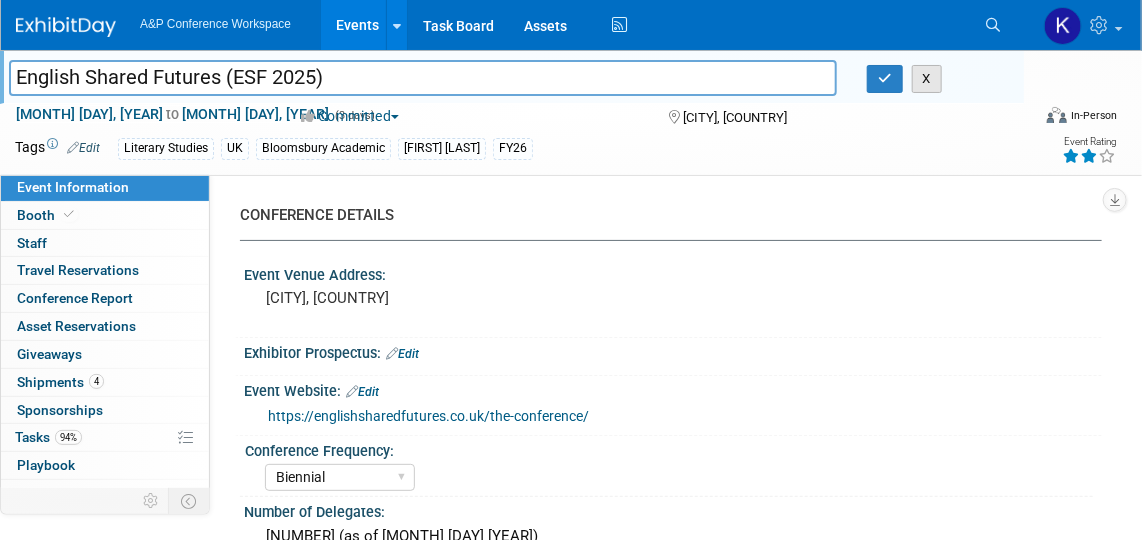 click on "X" at bounding box center (927, 79) 